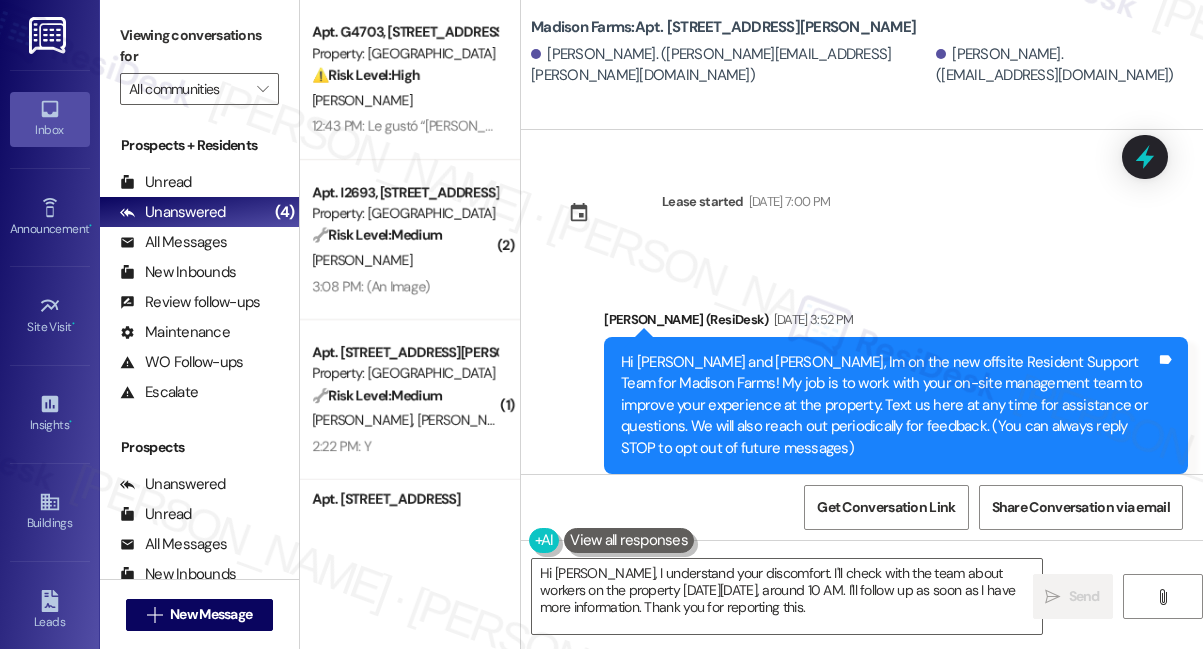 scroll, scrollTop: 0, scrollLeft: 0, axis: both 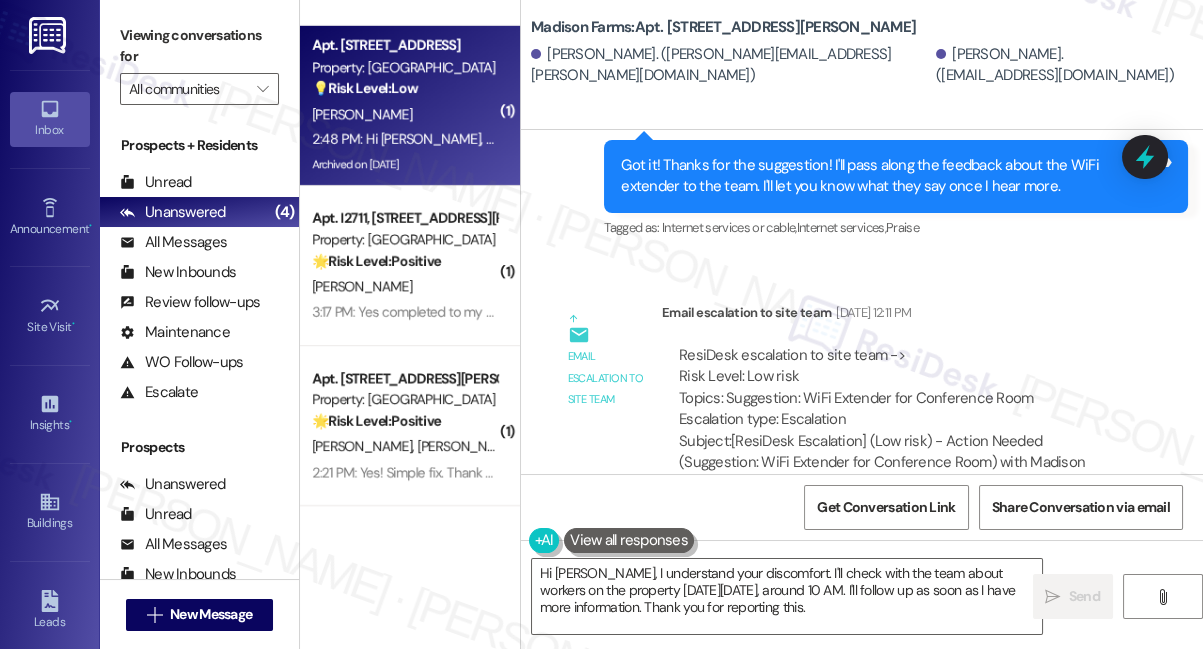 click on "2:48 PM: Hi [PERSON_NAME], who works under [PERSON_NAME]?  2:48 PM: Hi [PERSON_NAME], who works under [PERSON_NAME]?" at bounding box center (504, 139) 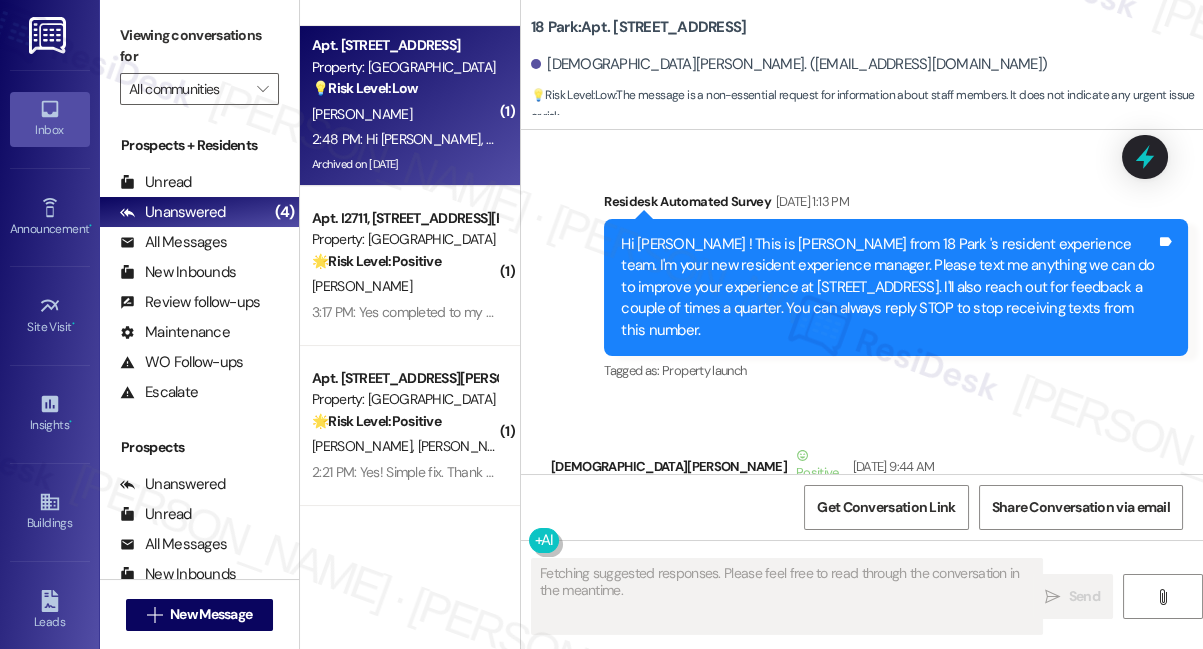 scroll, scrollTop: 38020, scrollLeft: 0, axis: vertical 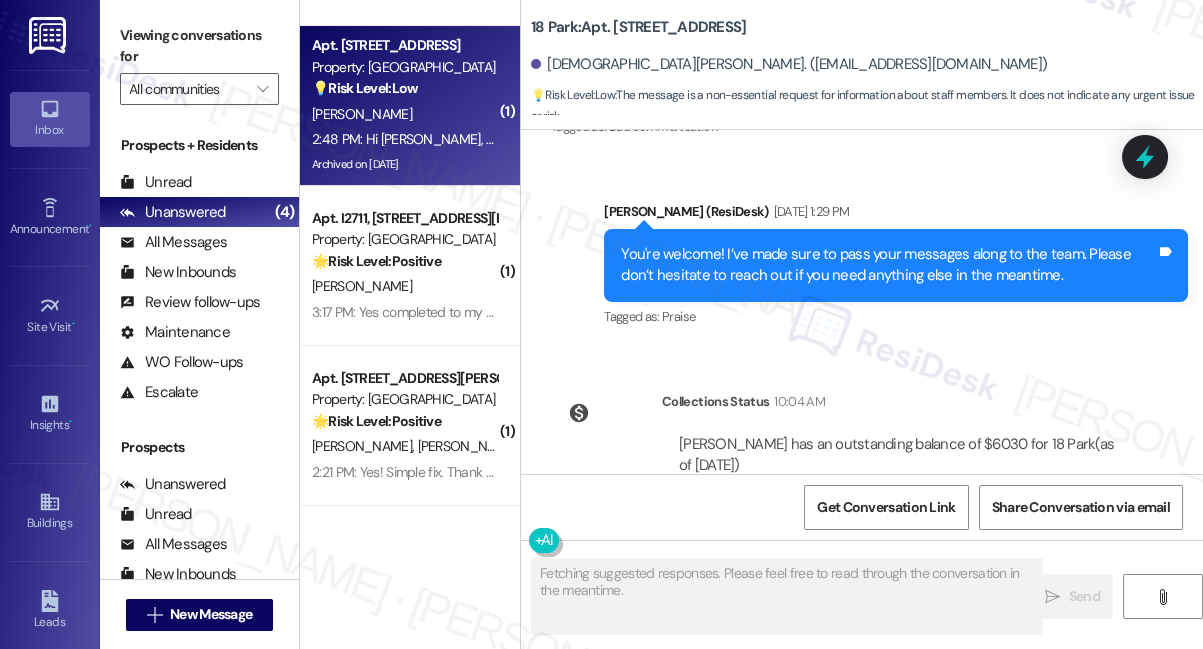 click on "Hi [PERSON_NAME], who works under [PERSON_NAME]?" at bounding box center (747, 649) 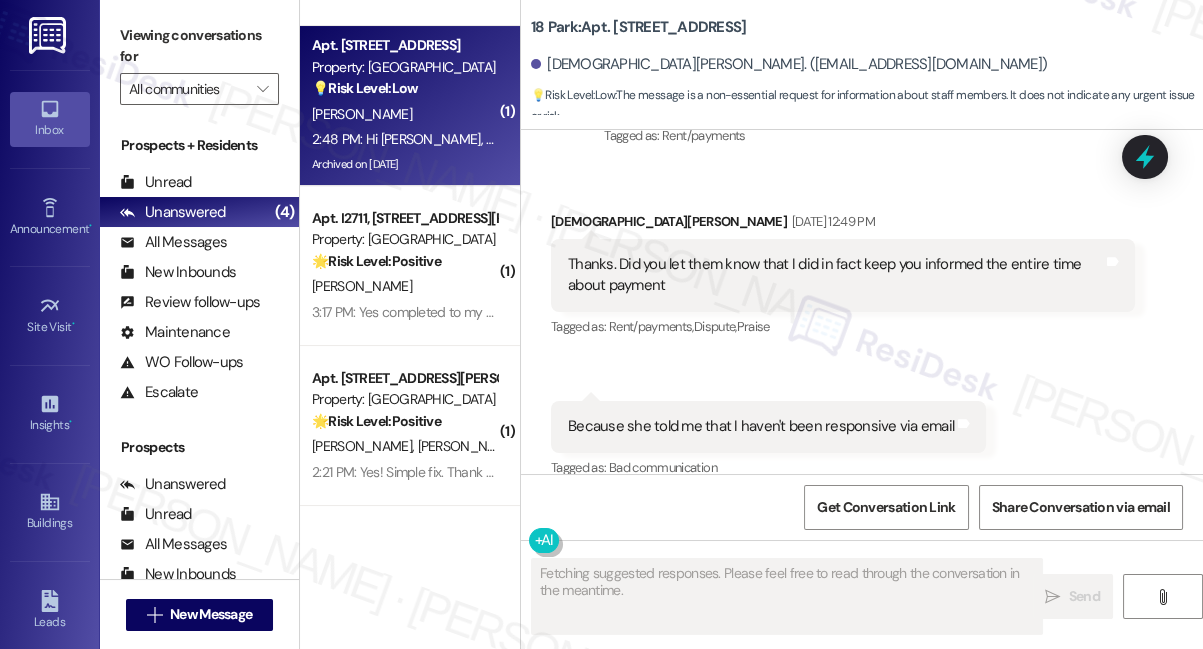 scroll, scrollTop: 37656, scrollLeft: 0, axis: vertical 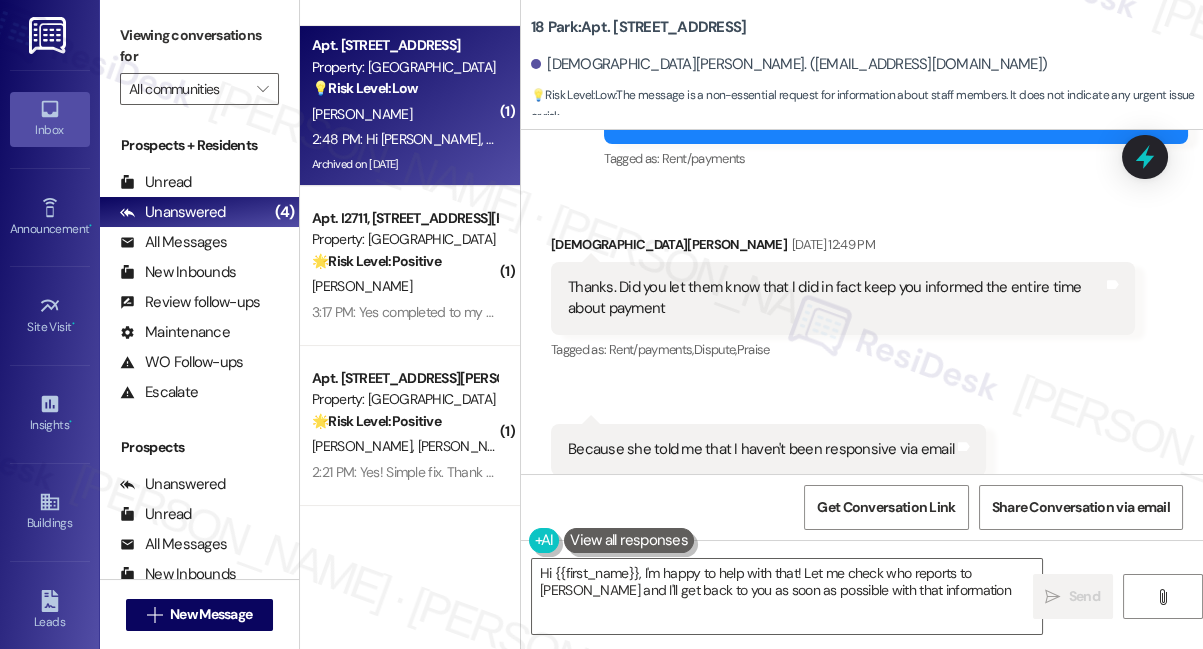 type on "Hi {{first_name}}, I'm happy to help with that! Let me check who reports to [PERSON_NAME] and I'll get back to you as soon as possible with that information." 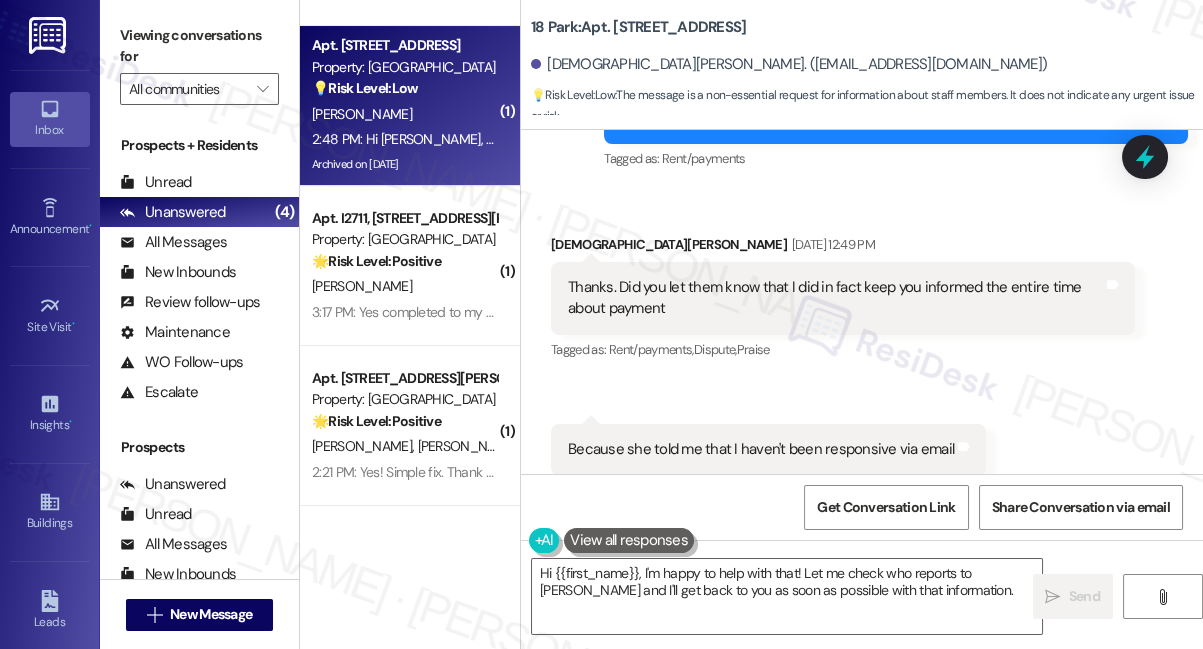 click on "You're welcome! I’ve made sure to pass your messages along to the team. Please don’t hesitate to reach out if you need anything else in the meantime. Tags and notes" at bounding box center (896, 629) 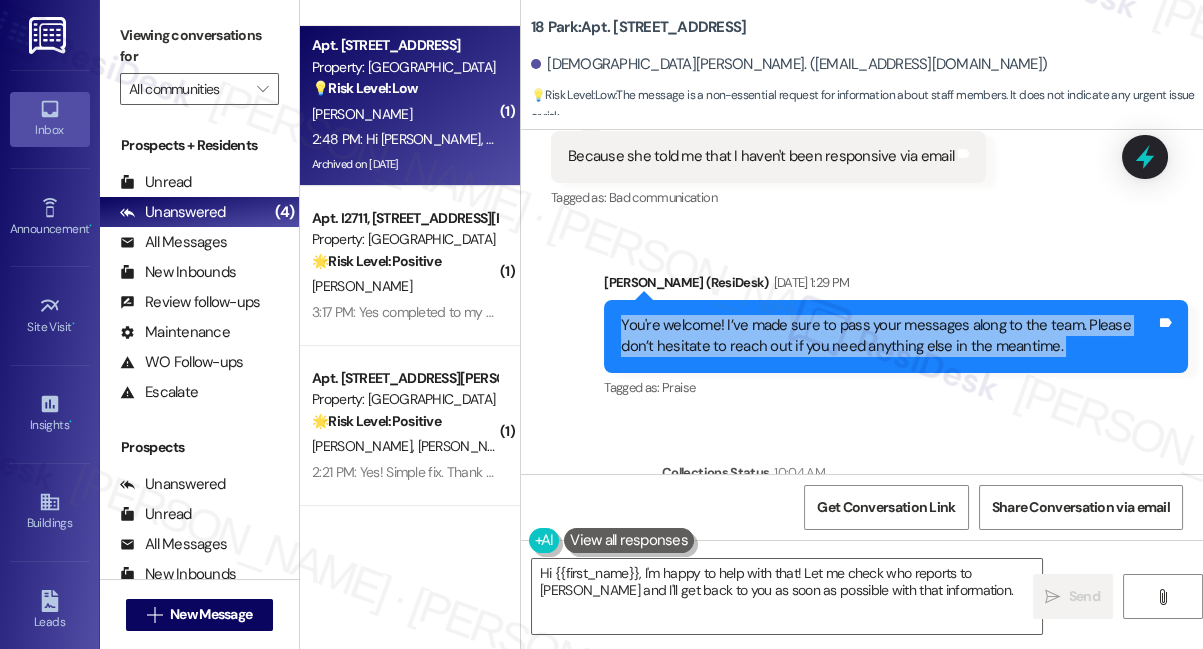scroll, scrollTop: 38020, scrollLeft: 0, axis: vertical 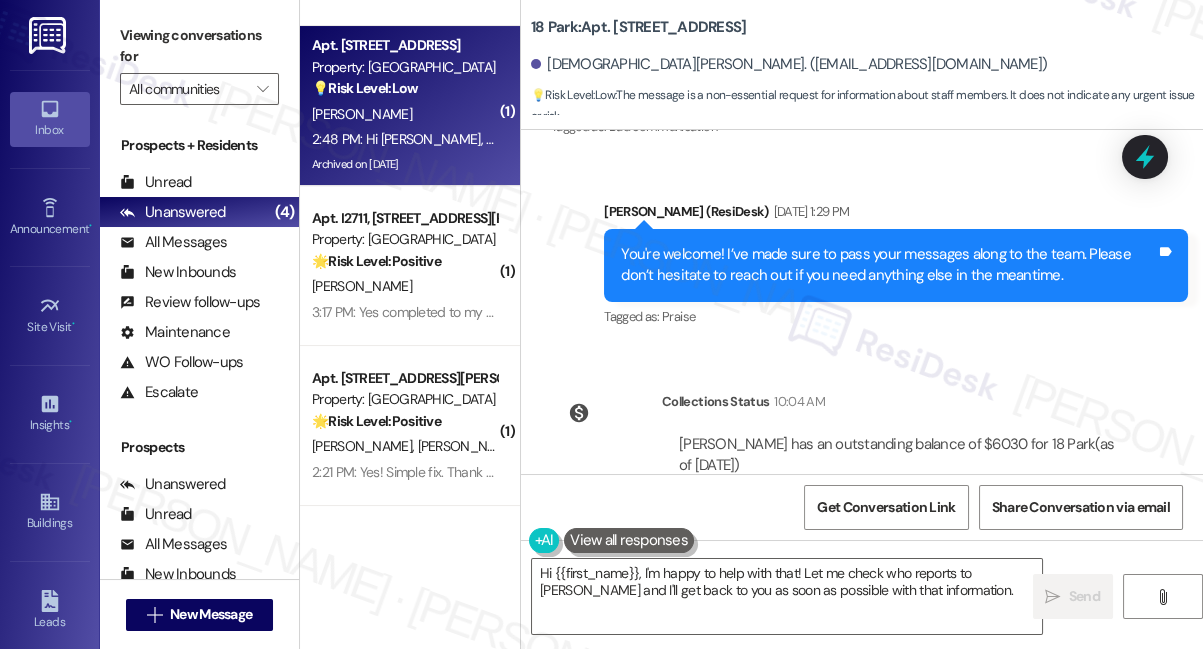 click on "Hi [PERSON_NAME], who works under [PERSON_NAME]?" at bounding box center (747, 649) 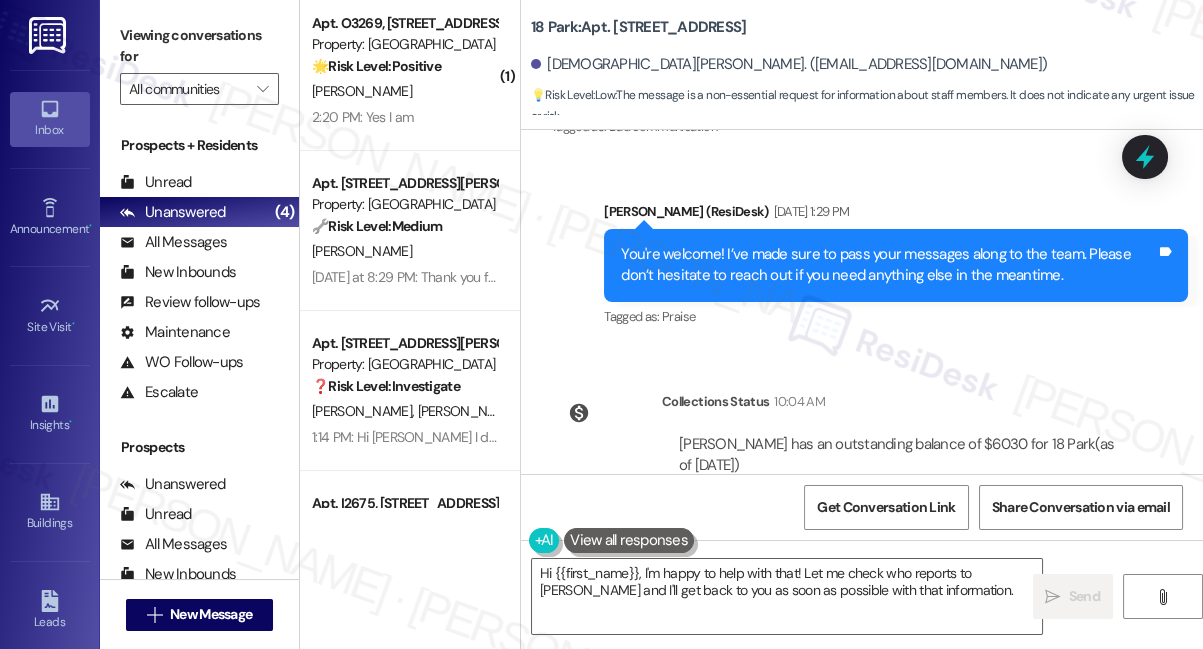 scroll, scrollTop: 1090, scrollLeft: 0, axis: vertical 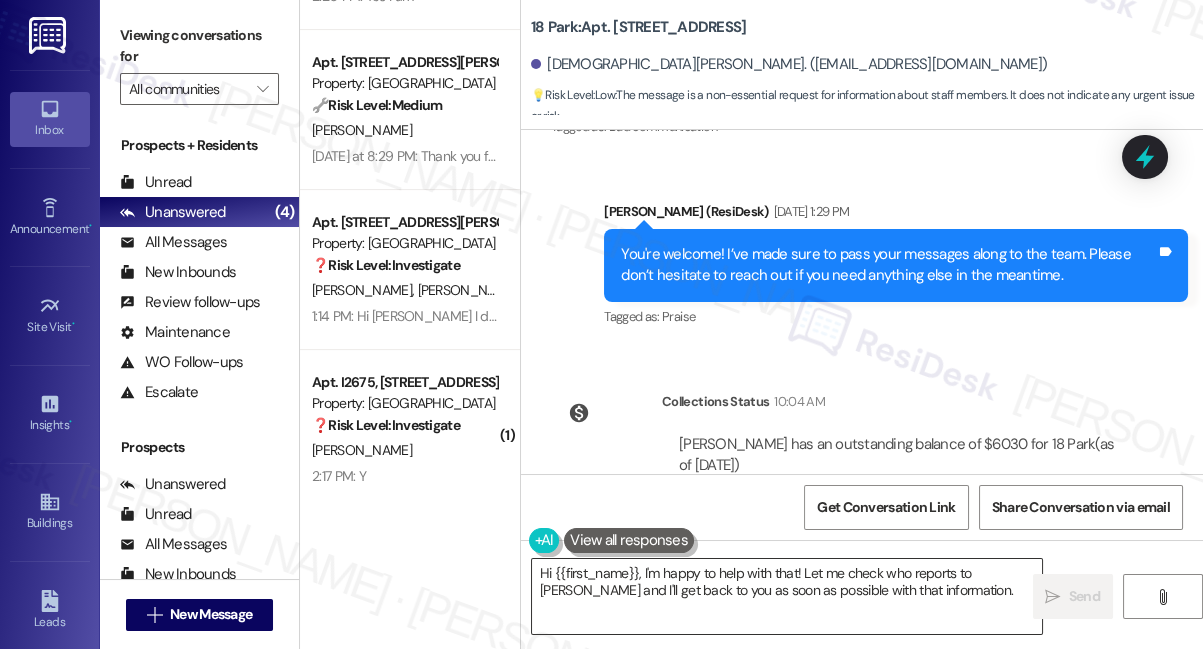 click on "Hi {{first_name}}, I'm happy to help with that! Let me check who reports to [PERSON_NAME] and I'll get back to you as soon as possible with that information." at bounding box center (787, 596) 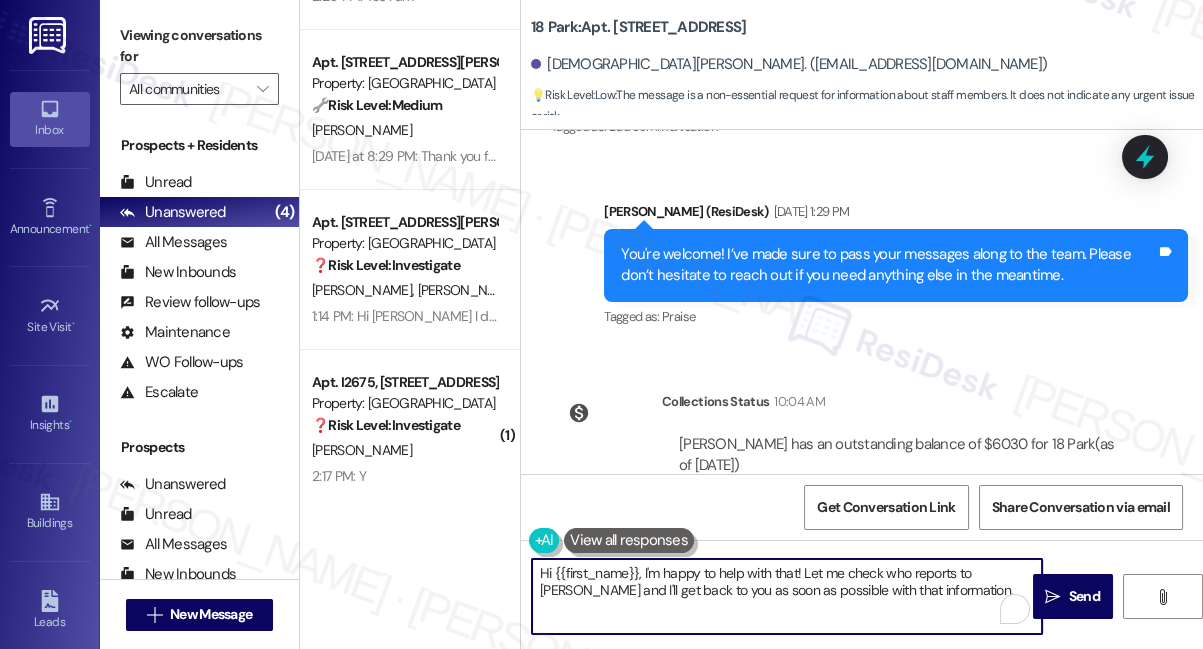 click on "Hi {{first_name}}, I'm happy to help with that! Let me check who reports to [PERSON_NAME] and I'll get back to you as soon as possible with that information." at bounding box center [787, 596] 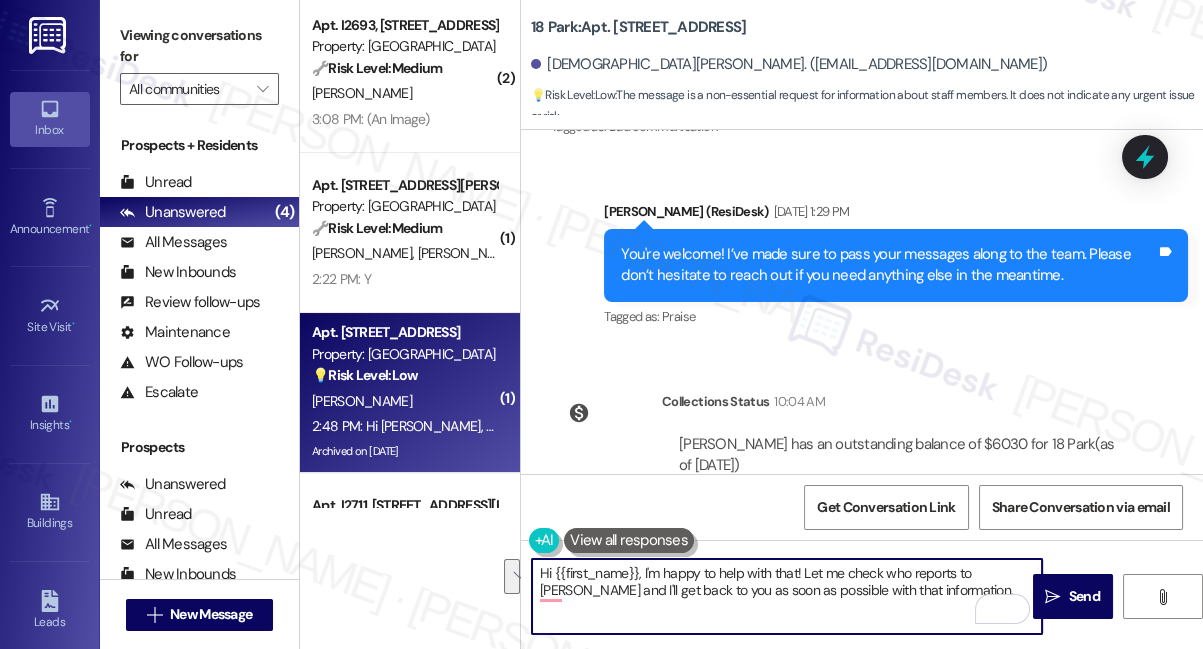 scroll, scrollTop: 0, scrollLeft: 0, axis: both 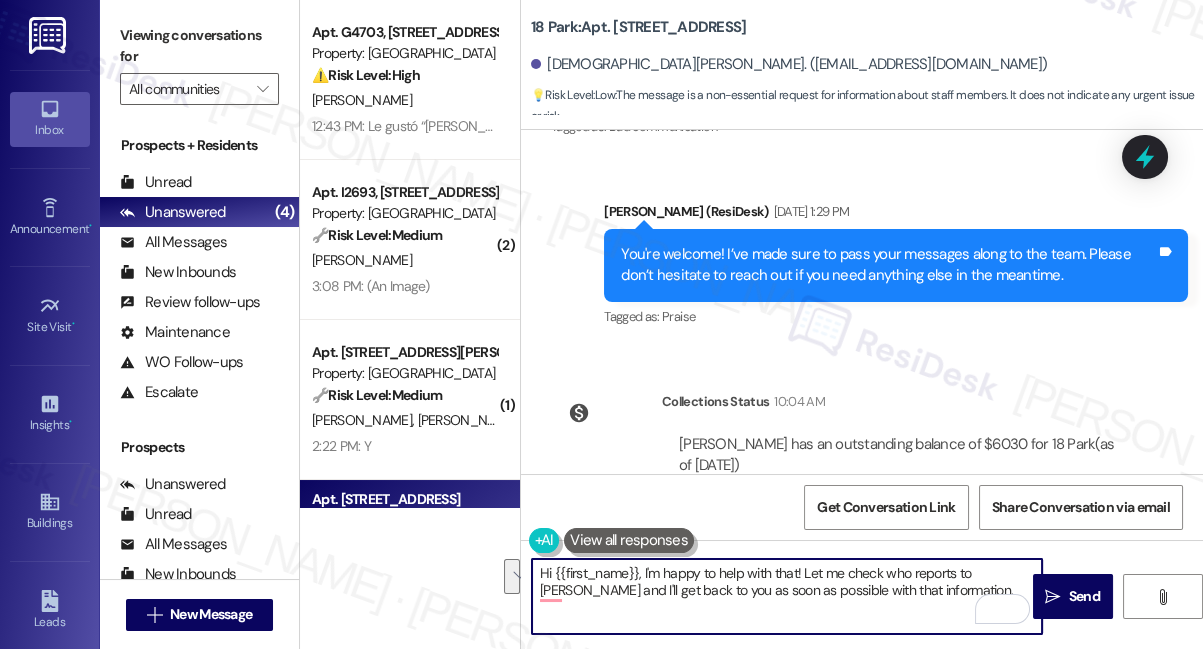click on "Hi [PERSON_NAME], who works under [PERSON_NAME]?" at bounding box center (747, 649) 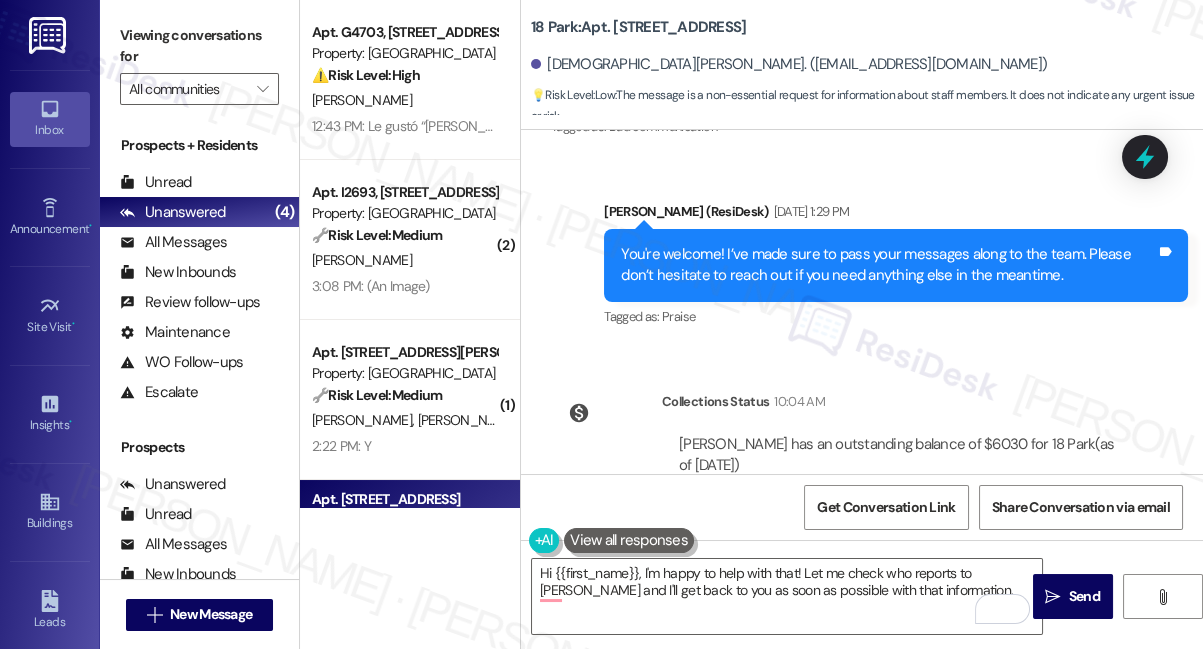 click on "Hi [PERSON_NAME], who works under [PERSON_NAME]?" at bounding box center (747, 649) 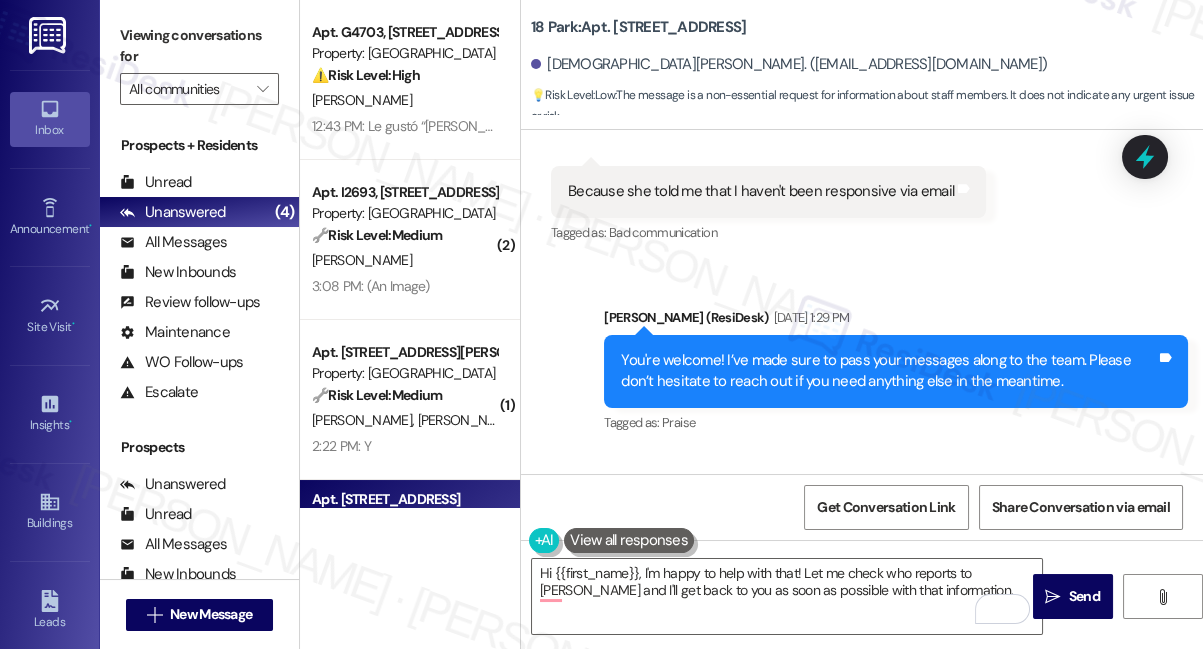 scroll, scrollTop: 37747, scrollLeft: 0, axis: vertical 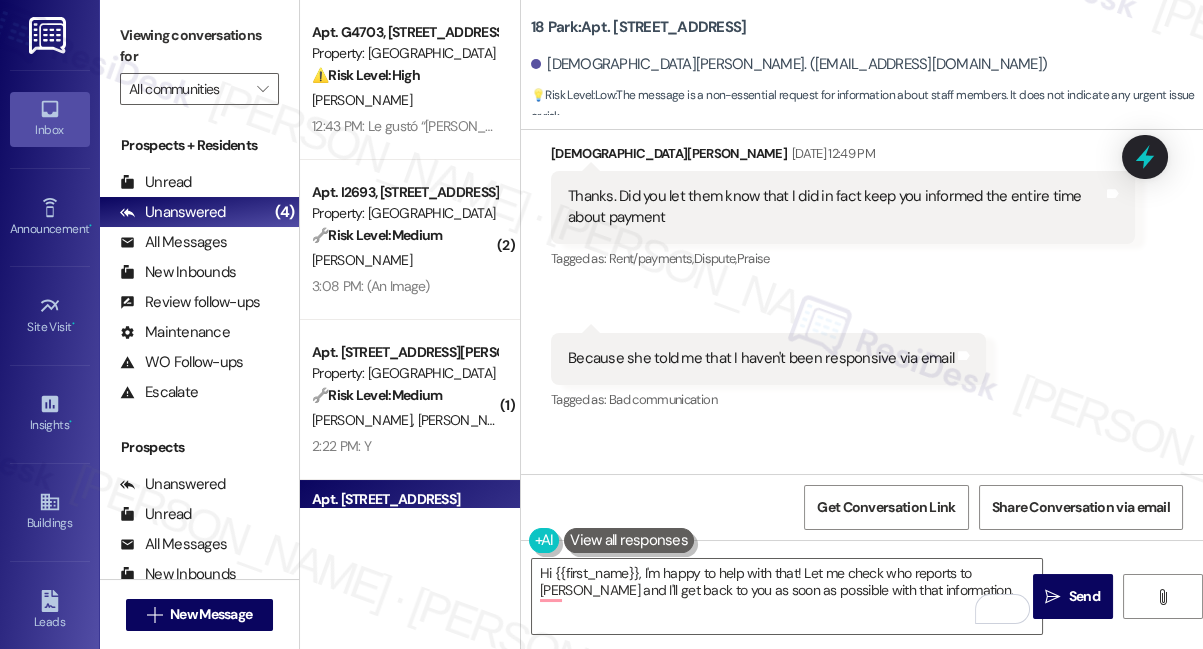 click on "You're welcome! I’ve made sure to pass your messages along to the team. Please don’t hesitate to reach out if you need anything else in the meantime." at bounding box center (888, 538) 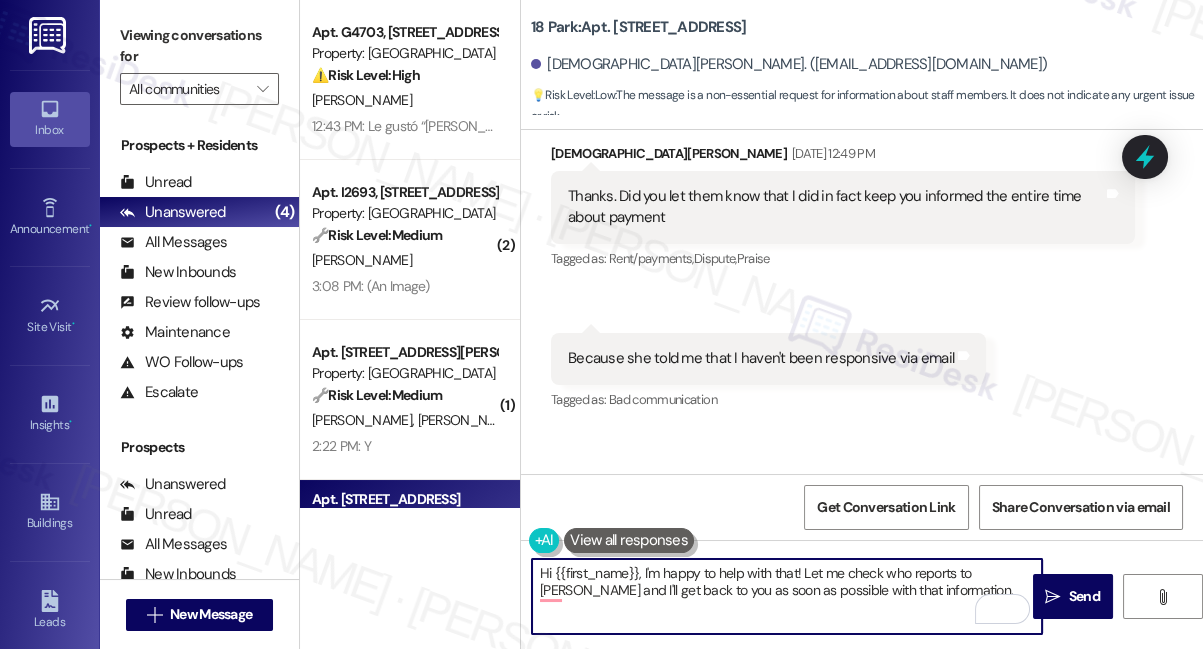 click on "Hi {{first_name}}, I'm happy to help with that! Let me check who reports to [PERSON_NAME] and I'll get back to you as soon as possible with that information." at bounding box center [787, 596] 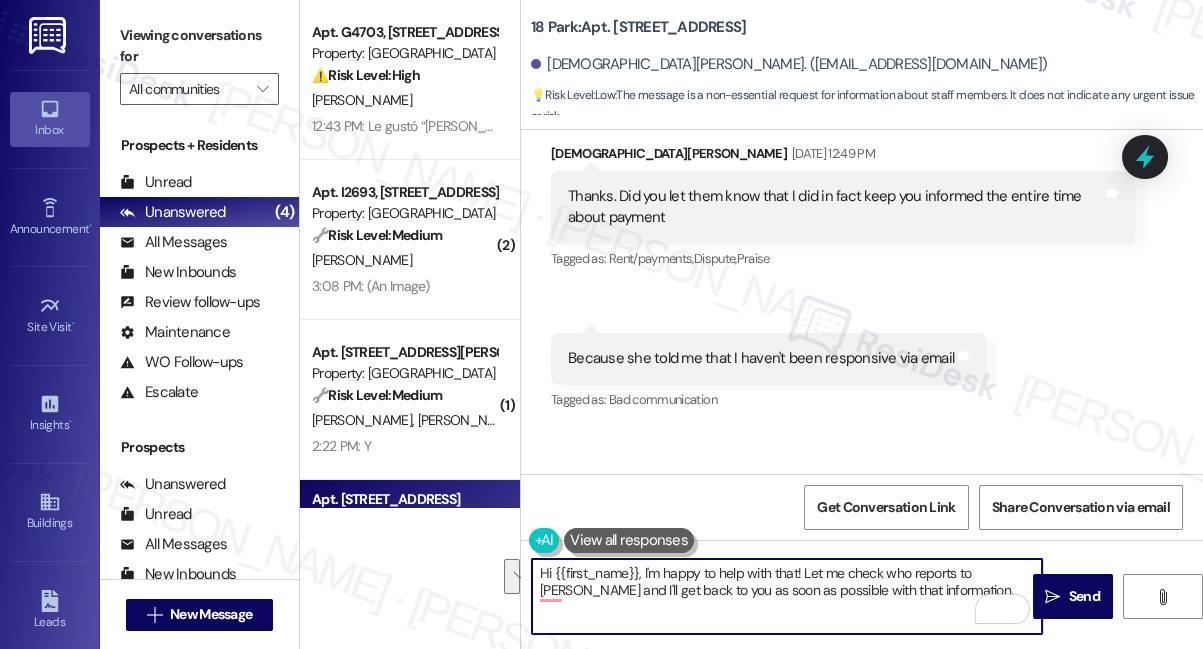 click on "Hi {{first_name}}, I'm happy to help with that! Let me check who reports to [PERSON_NAME] and I'll get back to you as soon as possible with that information." at bounding box center (787, 596) 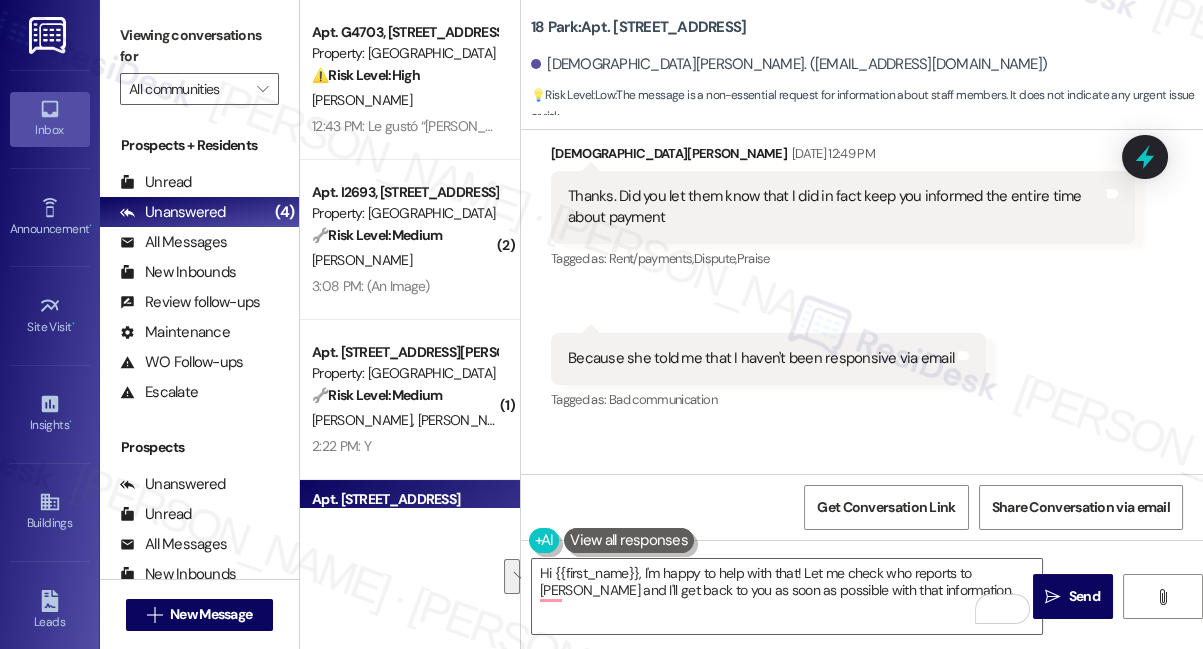 click on "You're welcome! I’ve made sure to pass your messages along to the team. Please don’t hesitate to reach out if you need anything else in the meantime. Tags and notes" at bounding box center [896, 538] 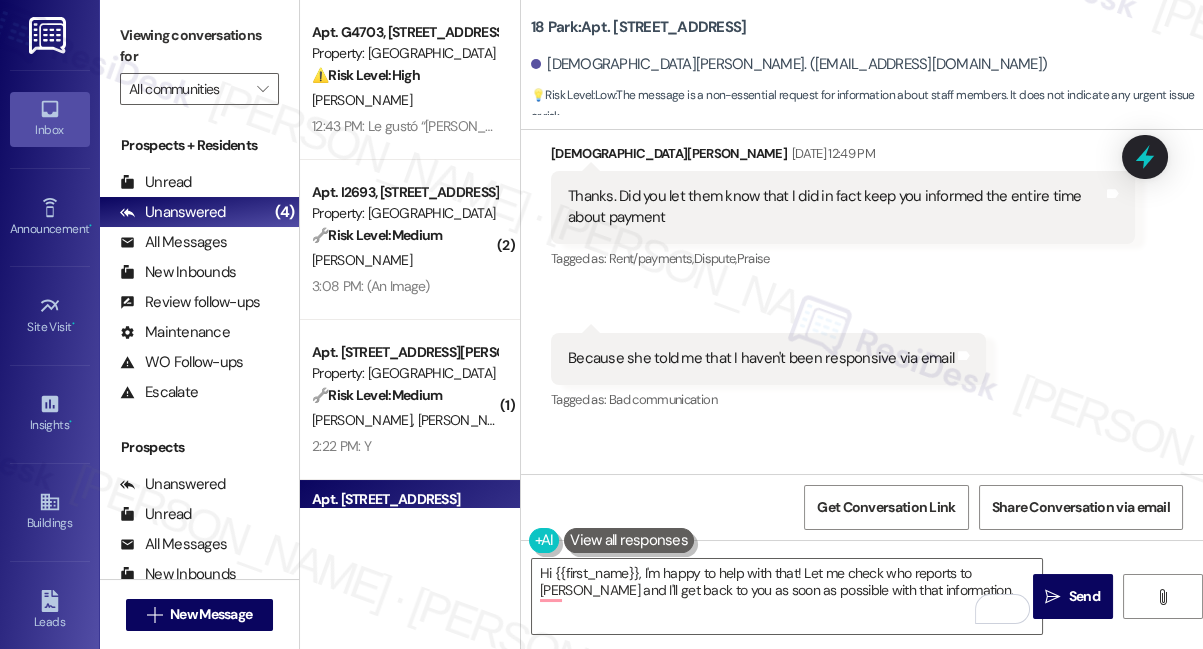 click on "Viewing conversations for" at bounding box center (199, 46) 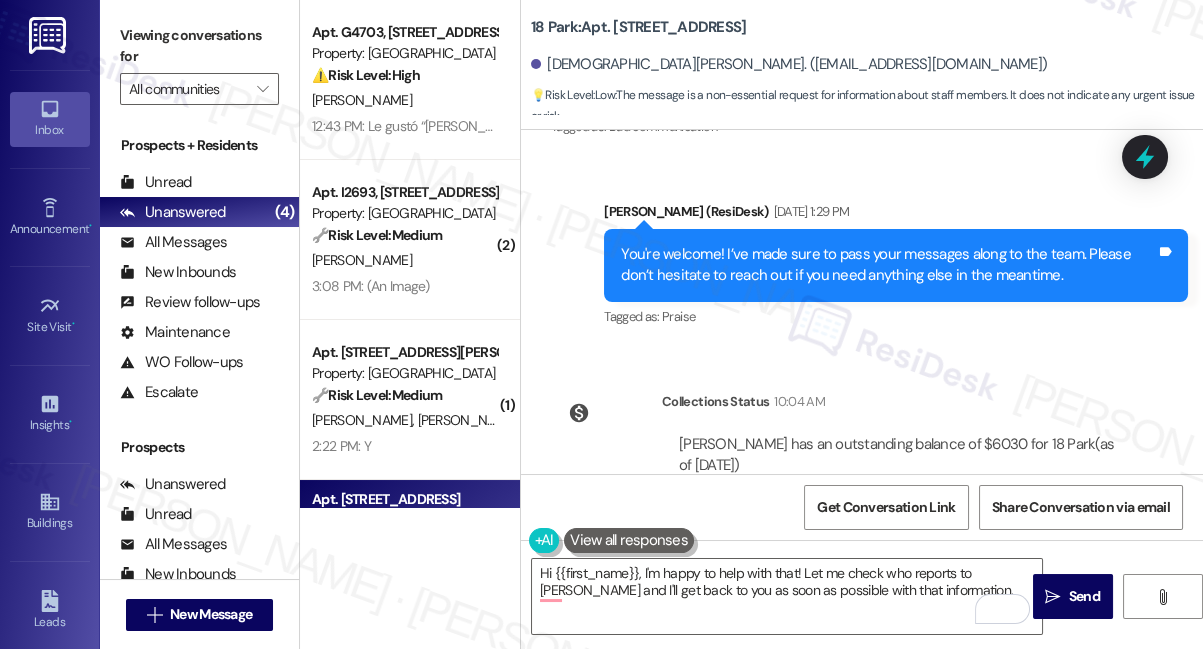 click on "Click to show details" at bounding box center (699, 494) 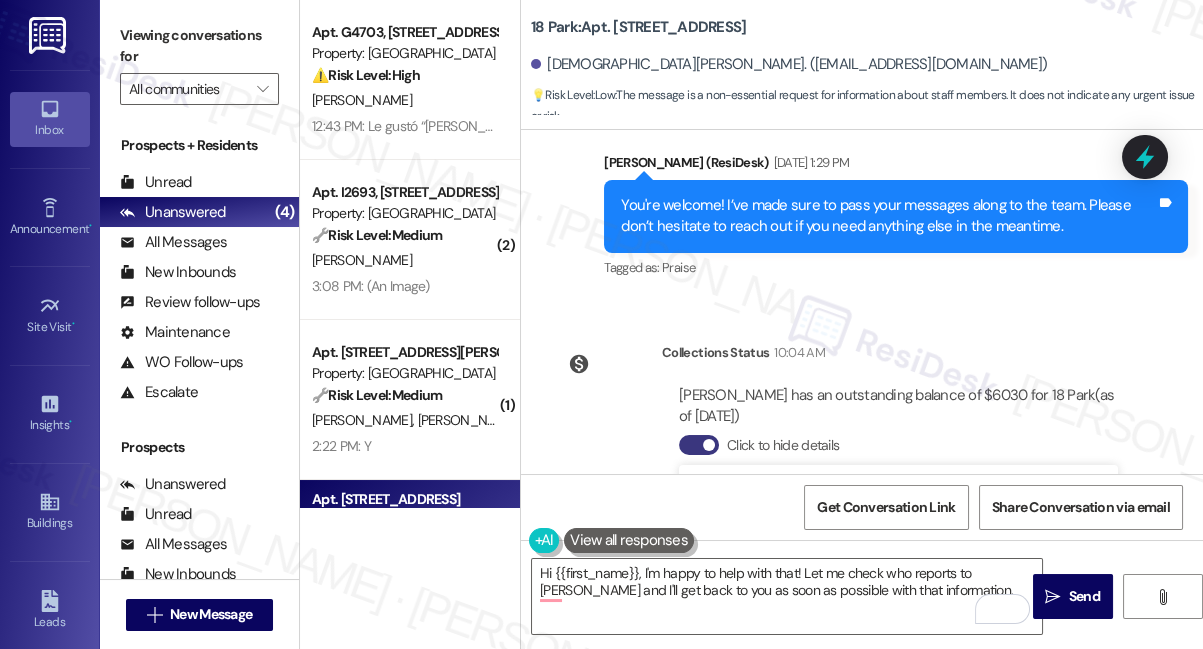 scroll, scrollTop: 38111, scrollLeft: 0, axis: vertical 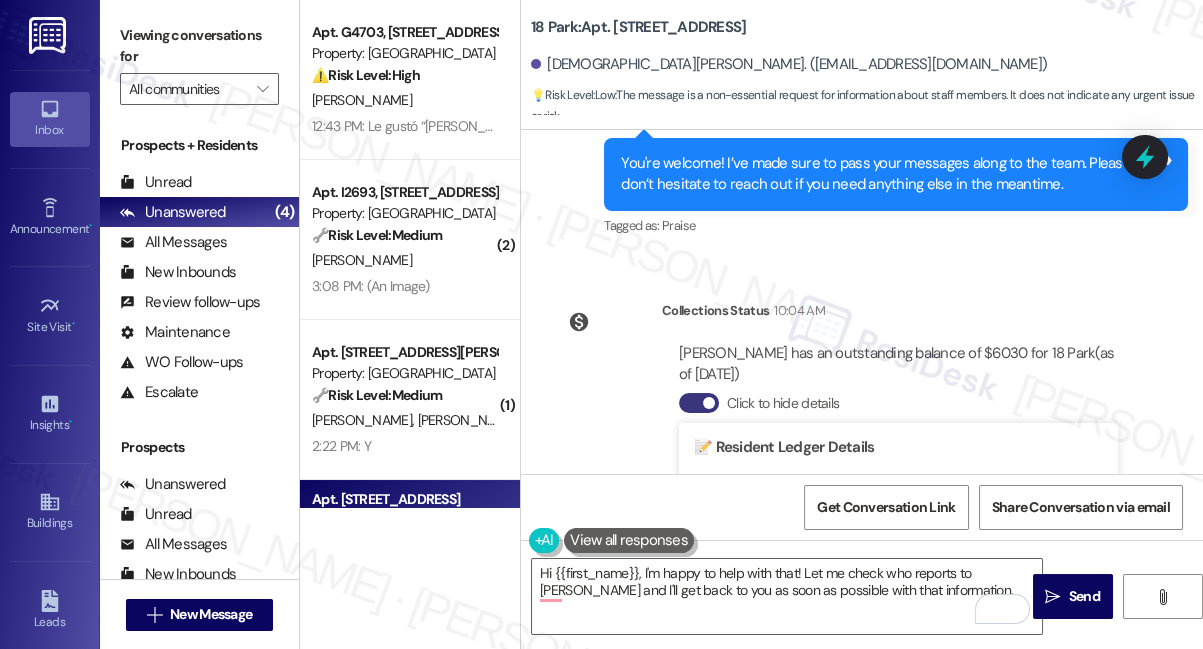 drag, startPoint x: 773, startPoint y: 264, endPoint x: 824, endPoint y: 262, distance: 51.0392 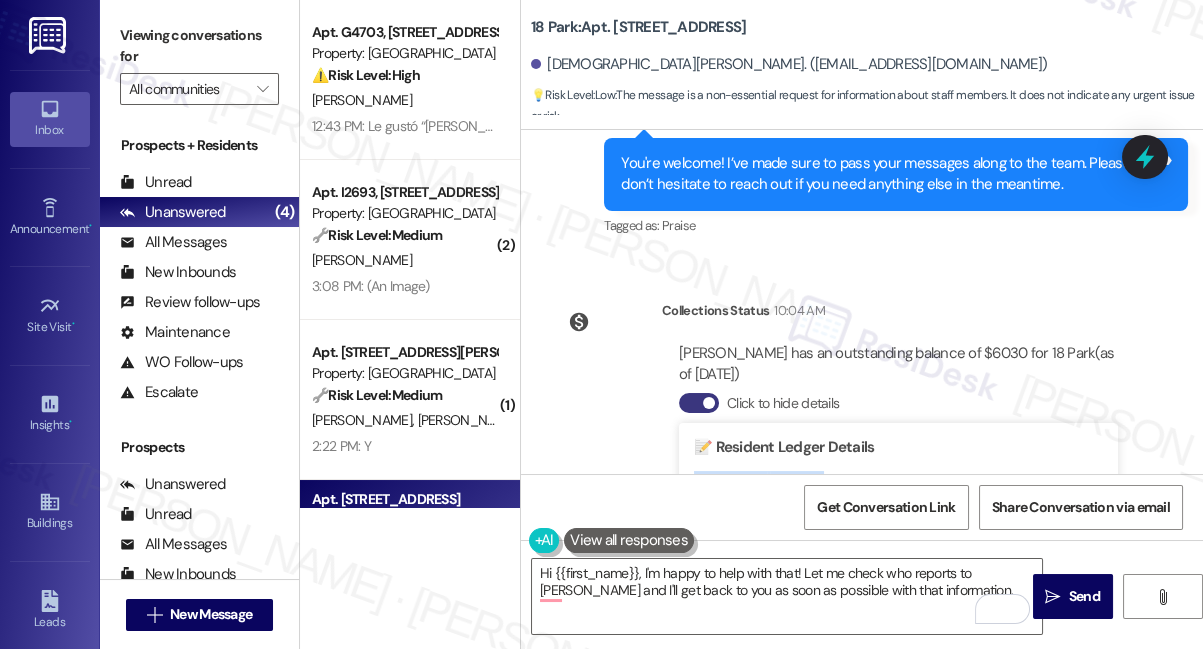 drag, startPoint x: 836, startPoint y: 255, endPoint x: 682, endPoint y: 227, distance: 156.52477 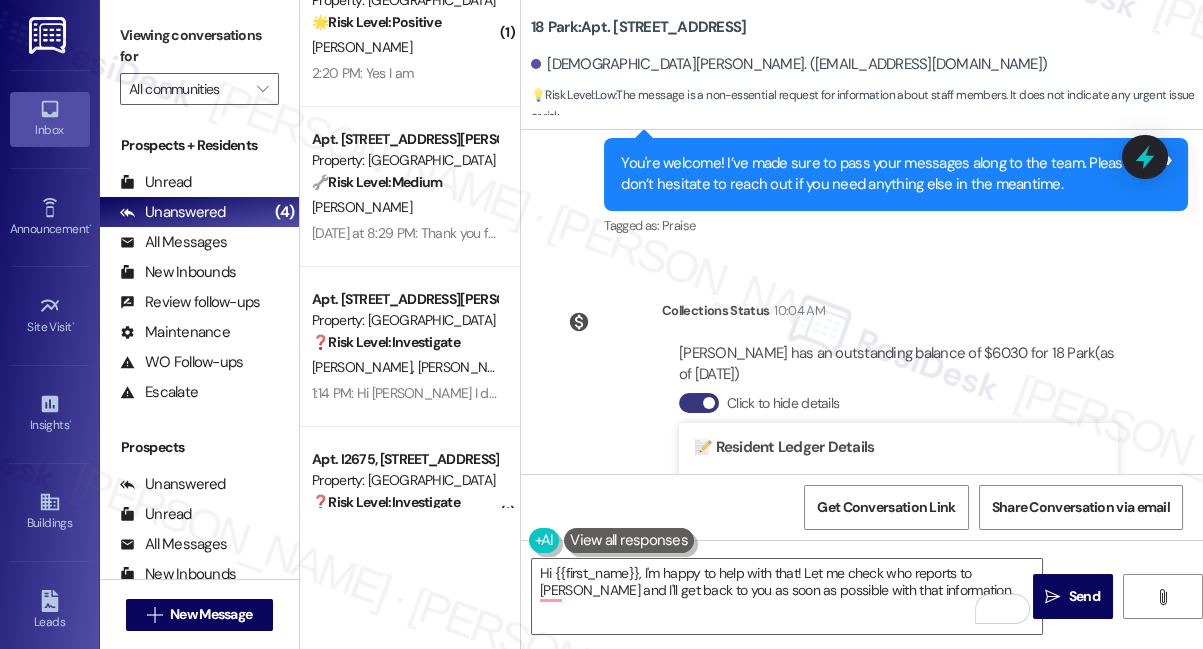 scroll, scrollTop: 1093, scrollLeft: 0, axis: vertical 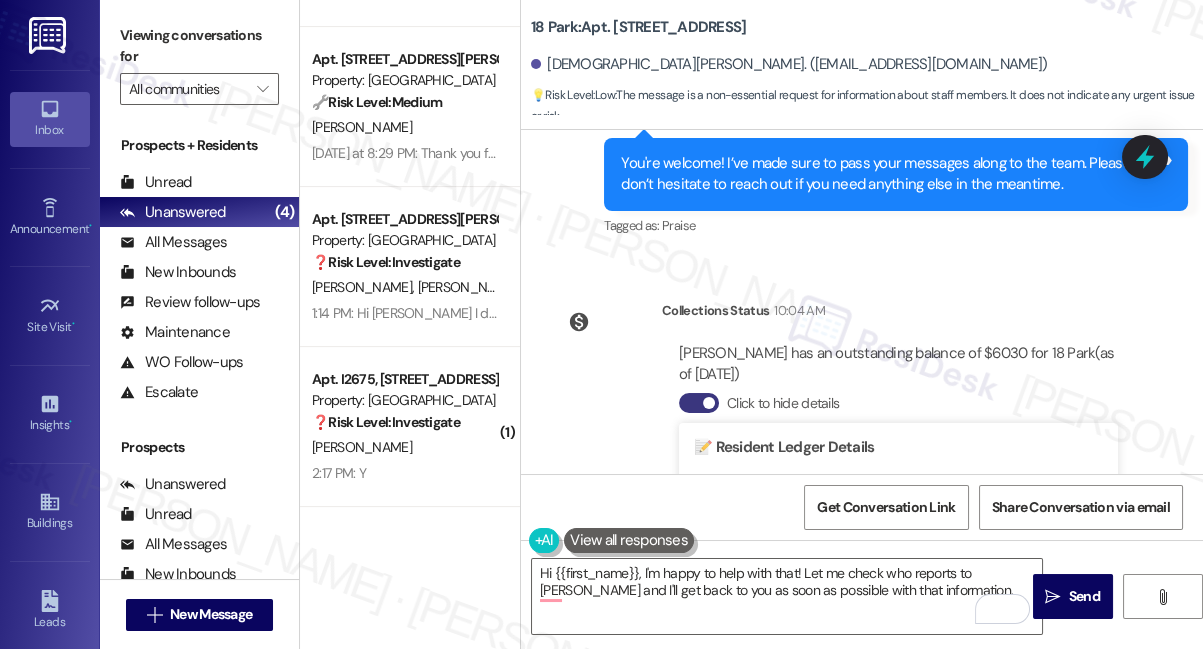 click on "Collections Status 10:04 AM [PERSON_NAME] has an outstanding balance of $6030 for 18 Park  (as of [DATE]) Click to hide details 📝 Resident Ledger Details 0-30 days :  3,168.50 31-60 days :  2,611.50 61-90 days :  0.00 Balance :  6,030.00 Name :  [PERSON_NAME] (Current) Over 90 days :  250.00 Prepays :  0.00 Property :  00g1 Resident :  t0018192 Total Unpaid Charges :  6,030.00 Unit :  0845" at bounding box center (843, 522) 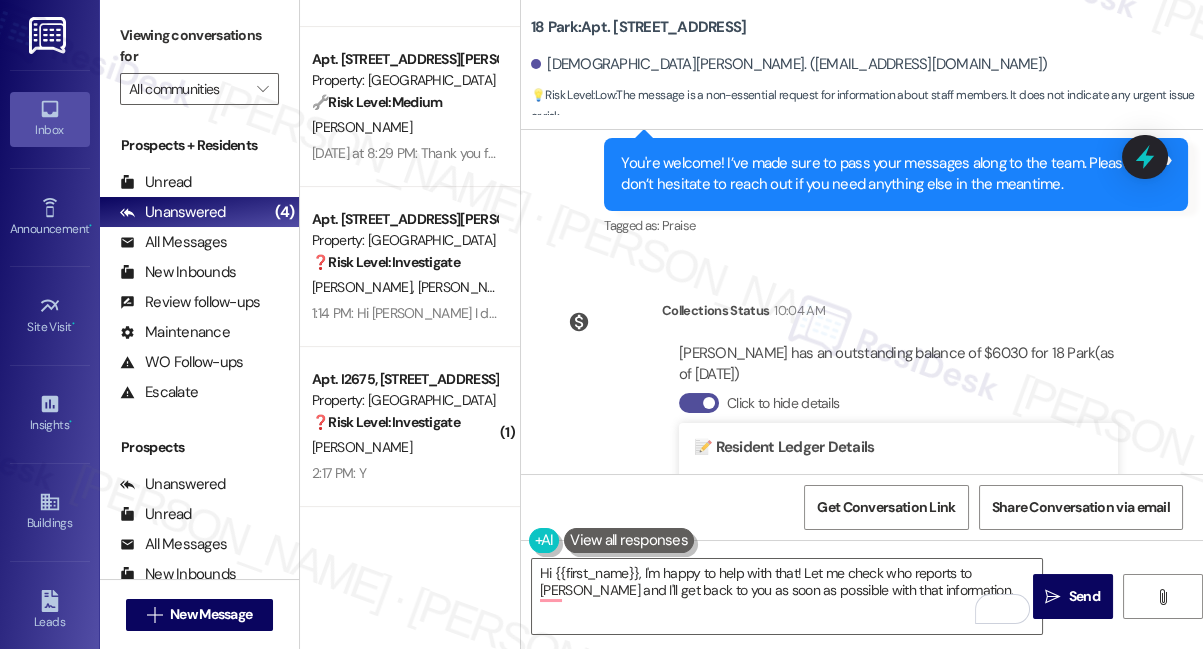 click on "Click to hide details" at bounding box center (699, 403) 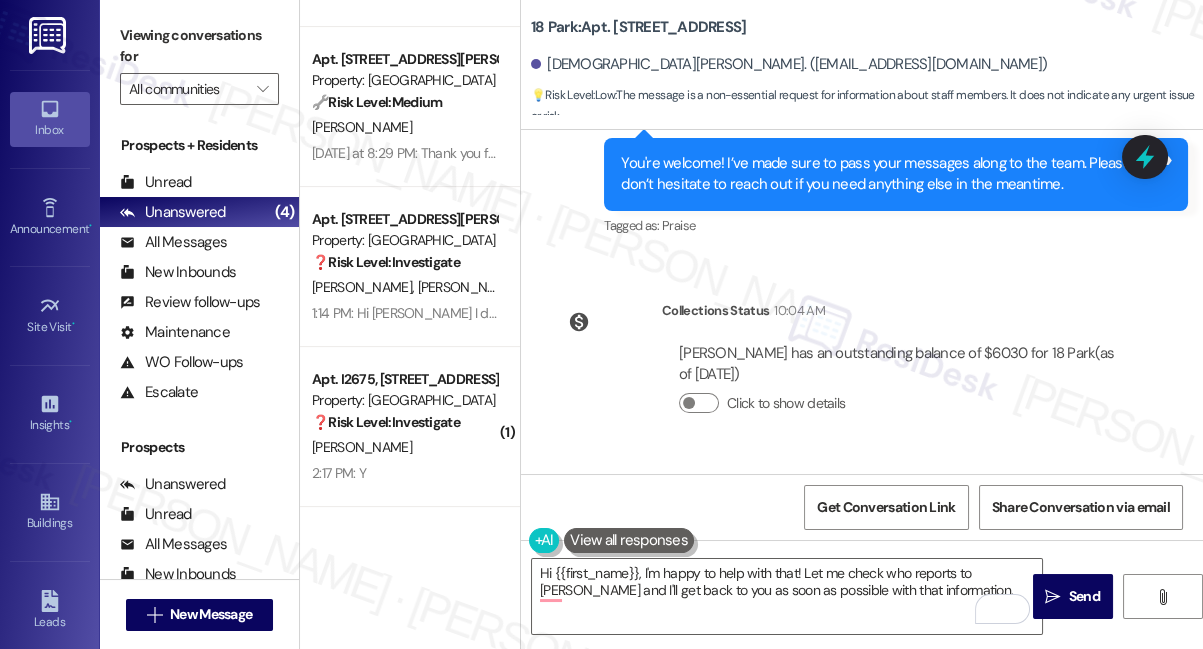 scroll, scrollTop: 38020, scrollLeft: 0, axis: vertical 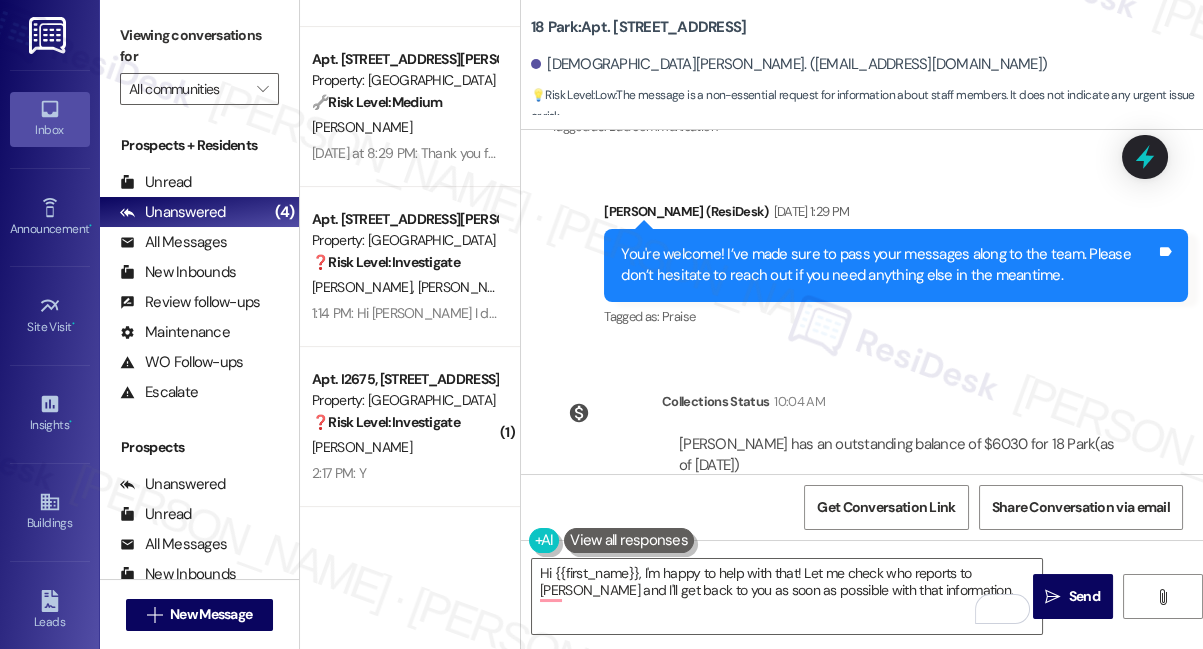 click on "Hi [PERSON_NAME], who works under [PERSON_NAME]?" at bounding box center (747, 649) 